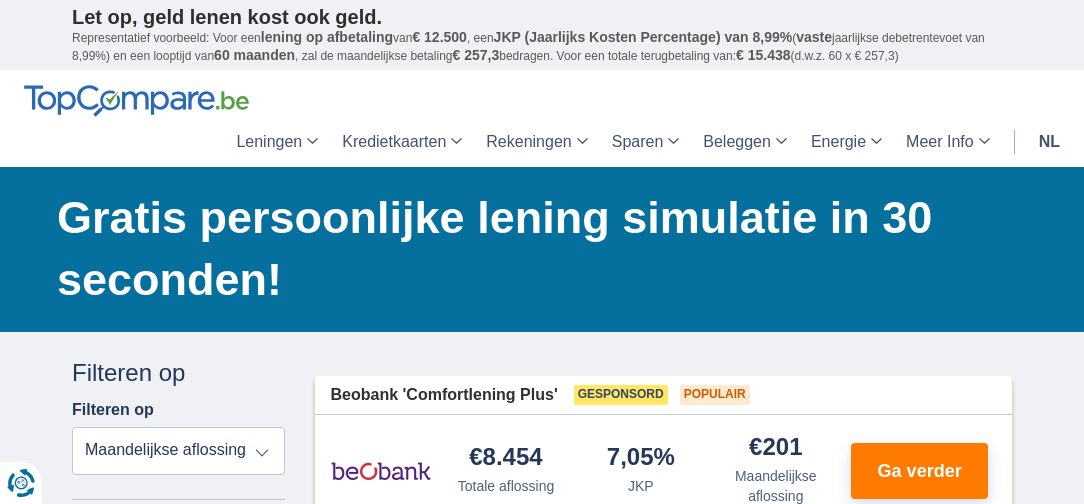 scroll, scrollTop: 100, scrollLeft: 0, axis: vertical 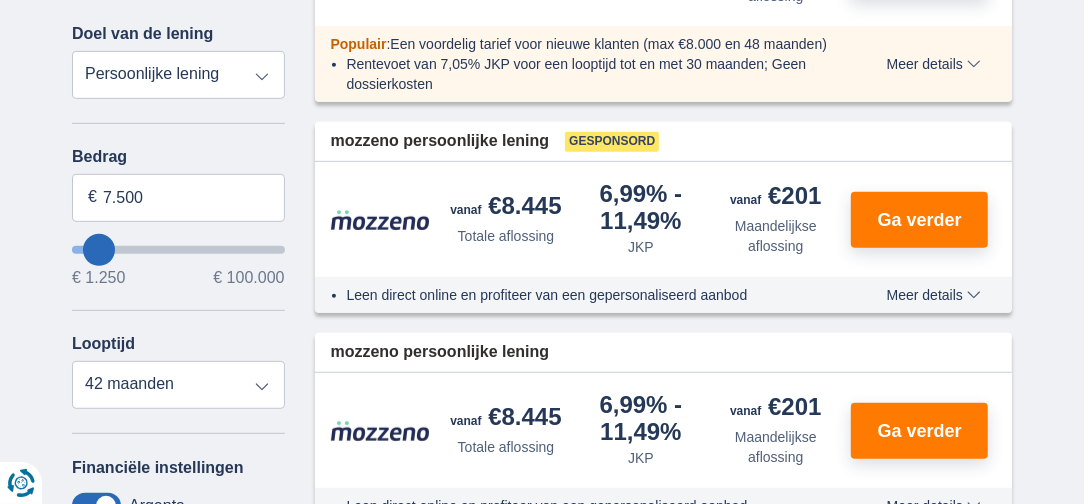 type on "9.250" 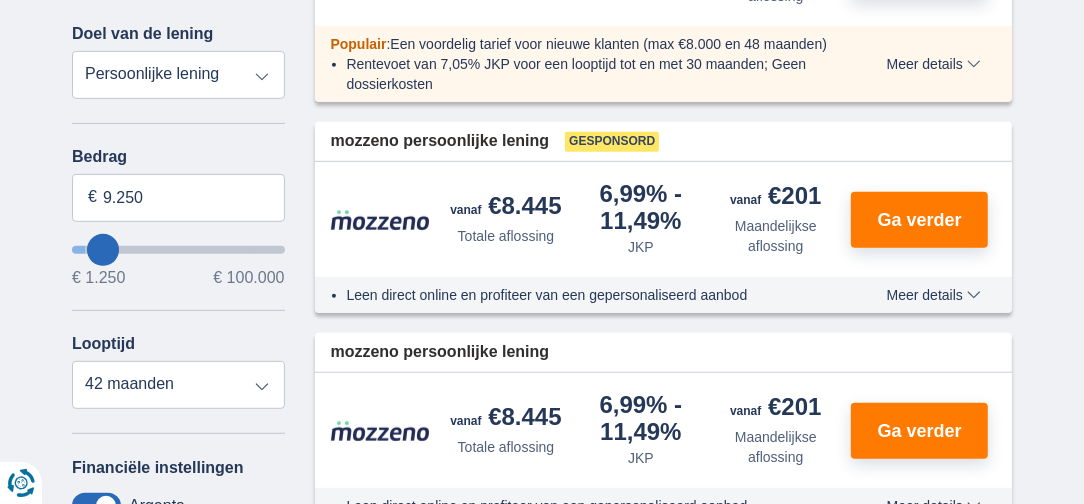 type on "10250" 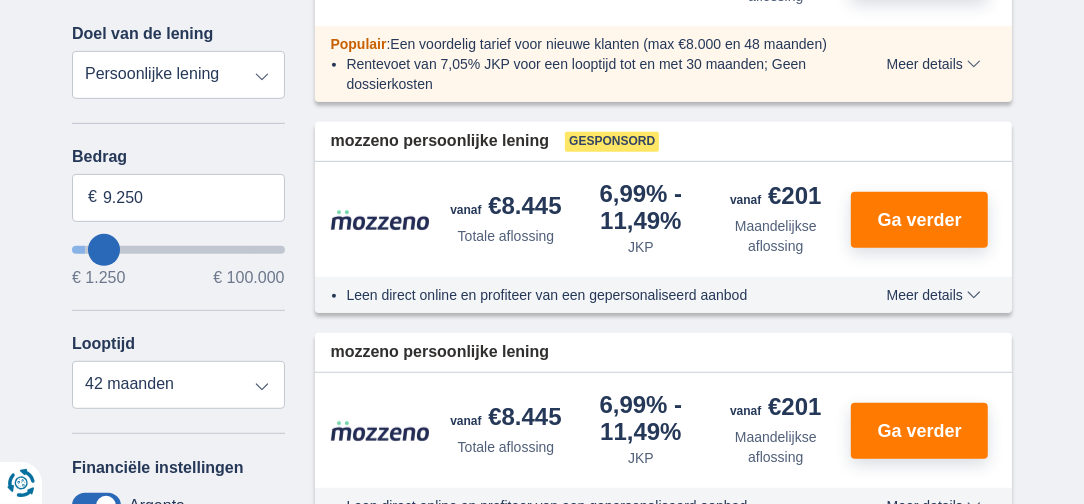 type on "10.250" 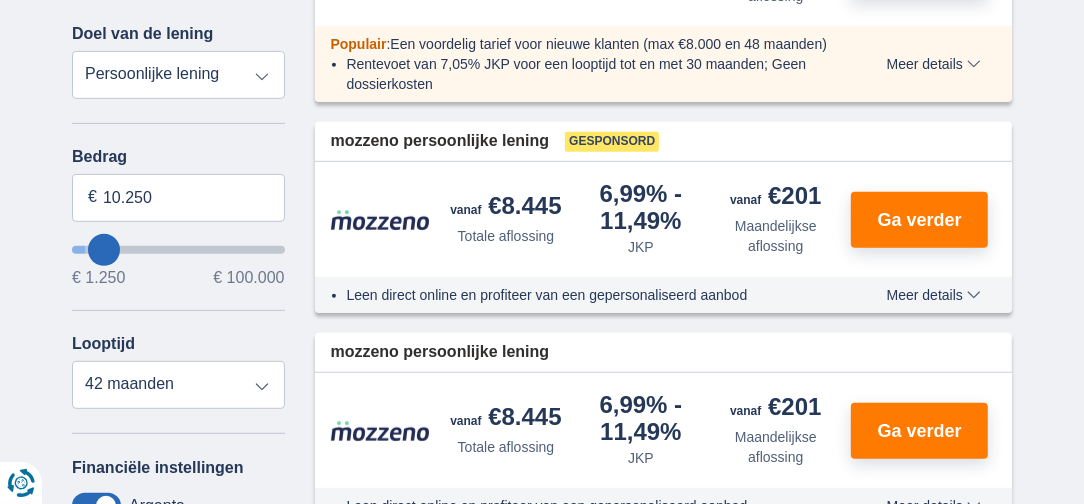 select on "60" 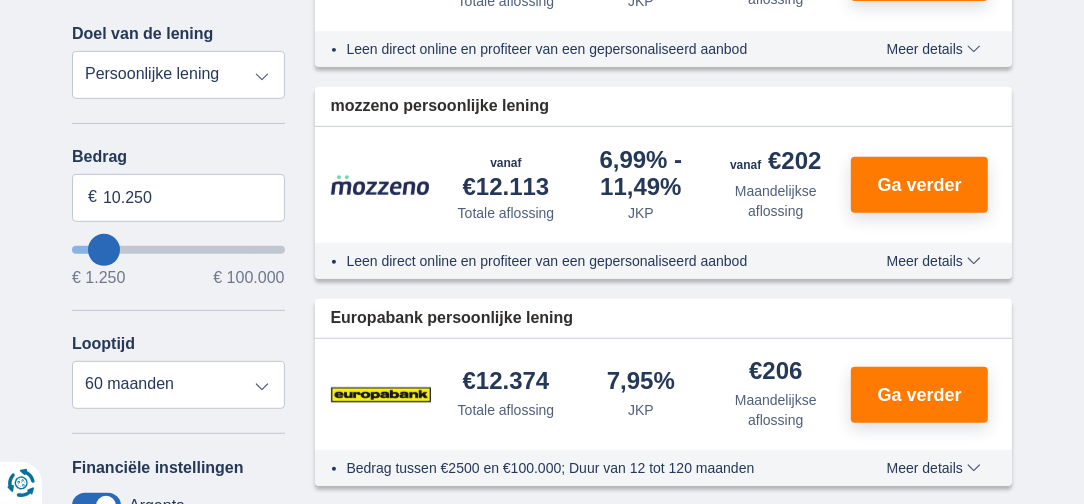 type on "13.250" 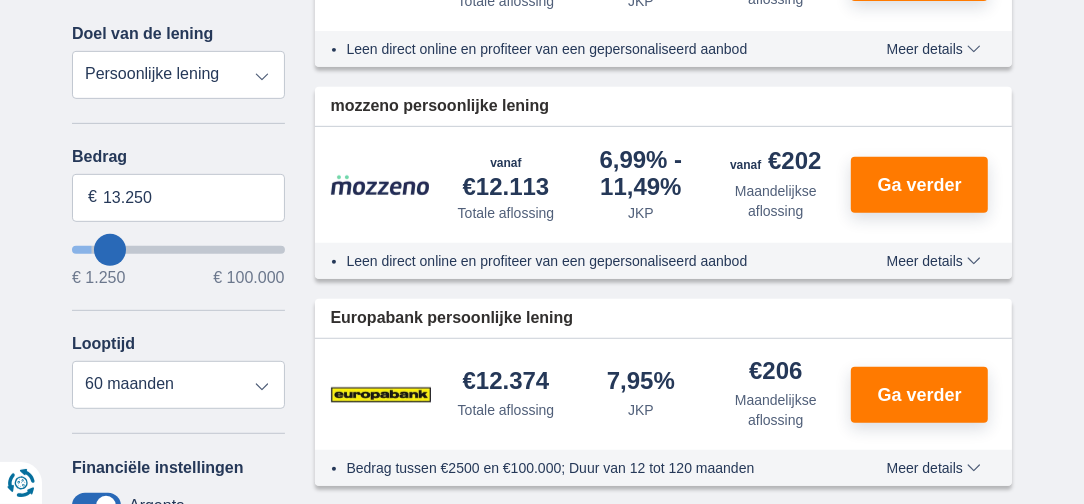 type on "13250" 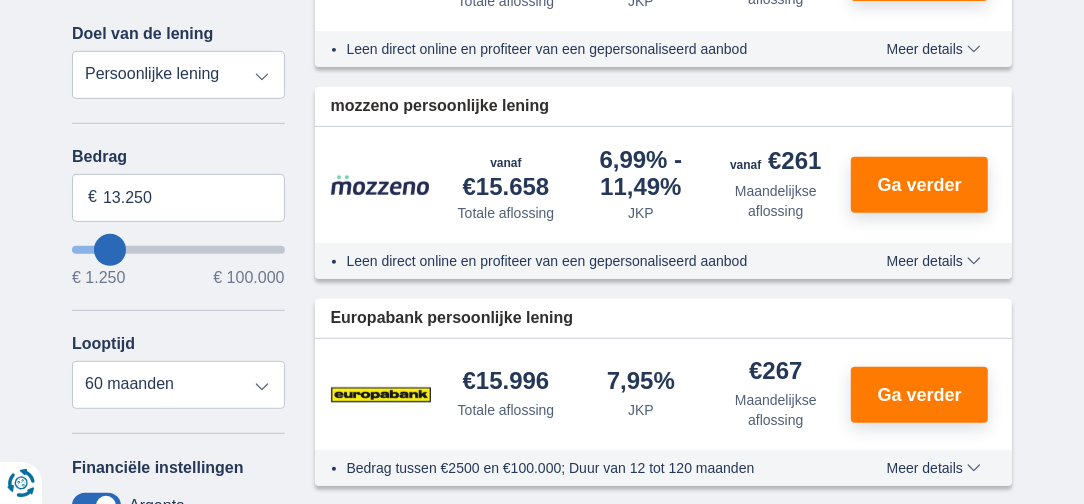 type on "21.250" 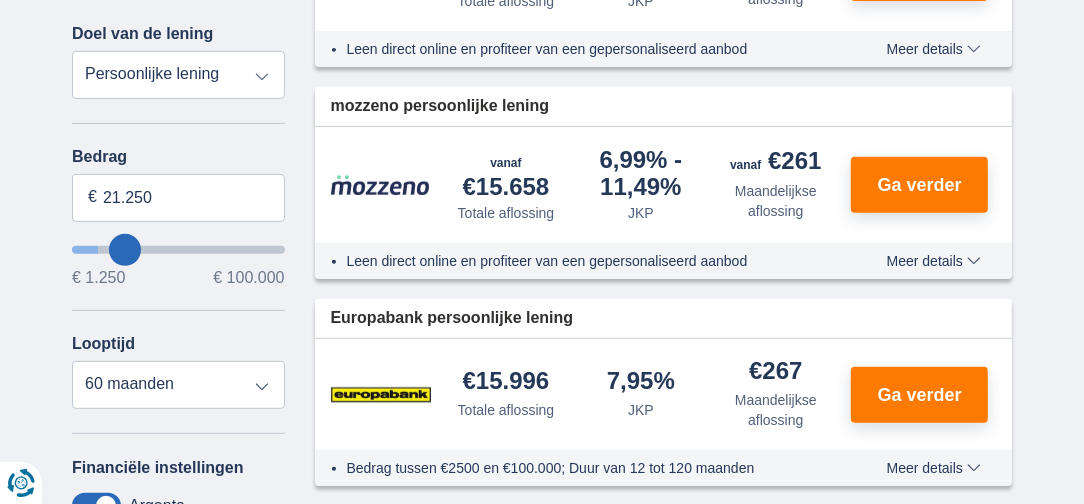 type on "18250" 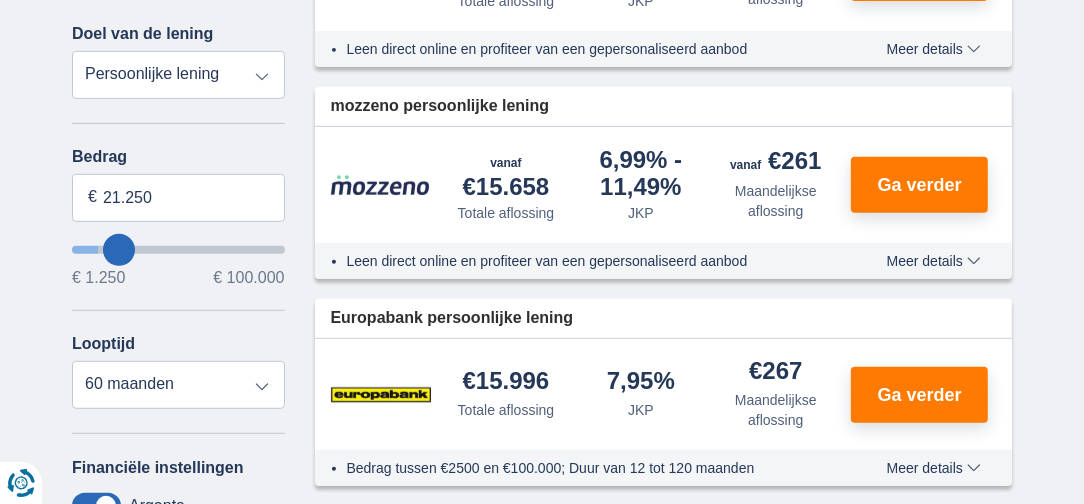 select on "84" 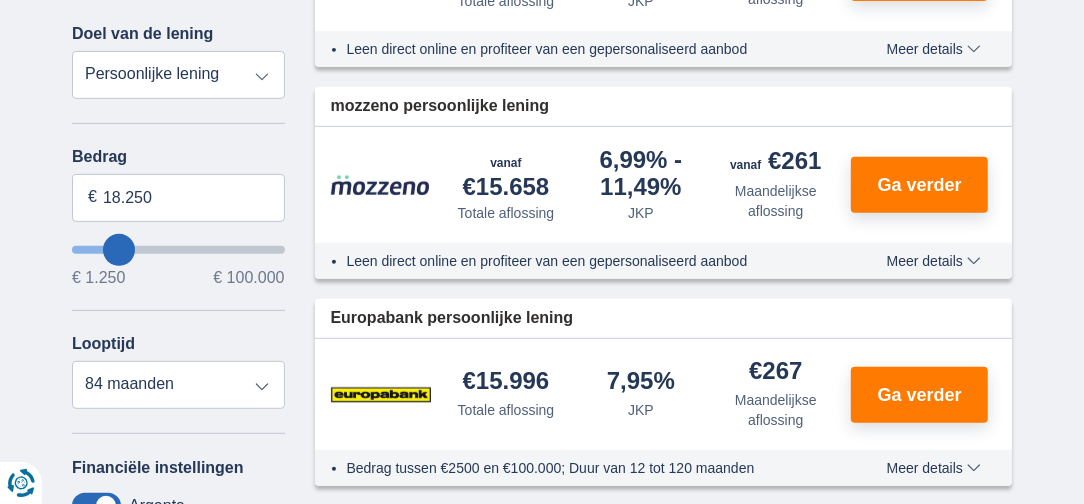 type on "12.250" 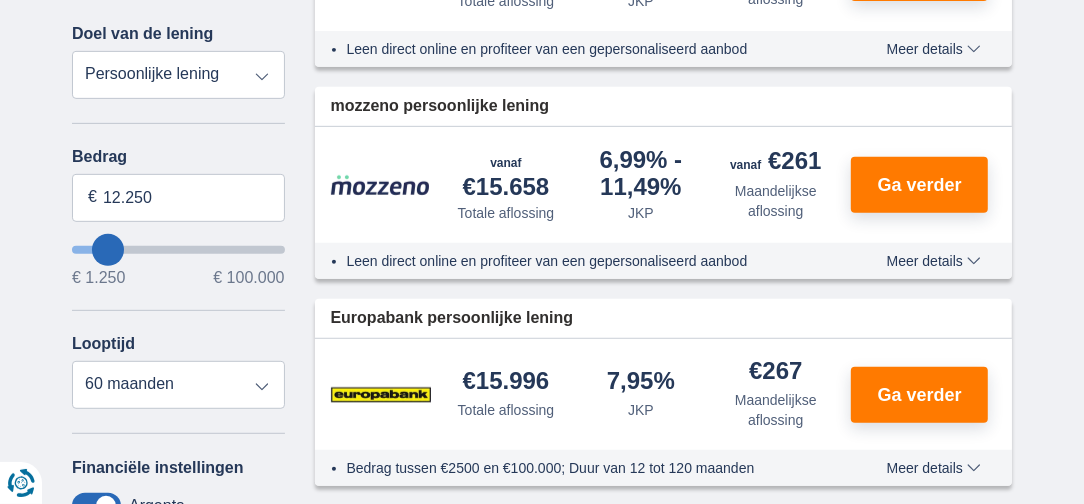 type on "13250" 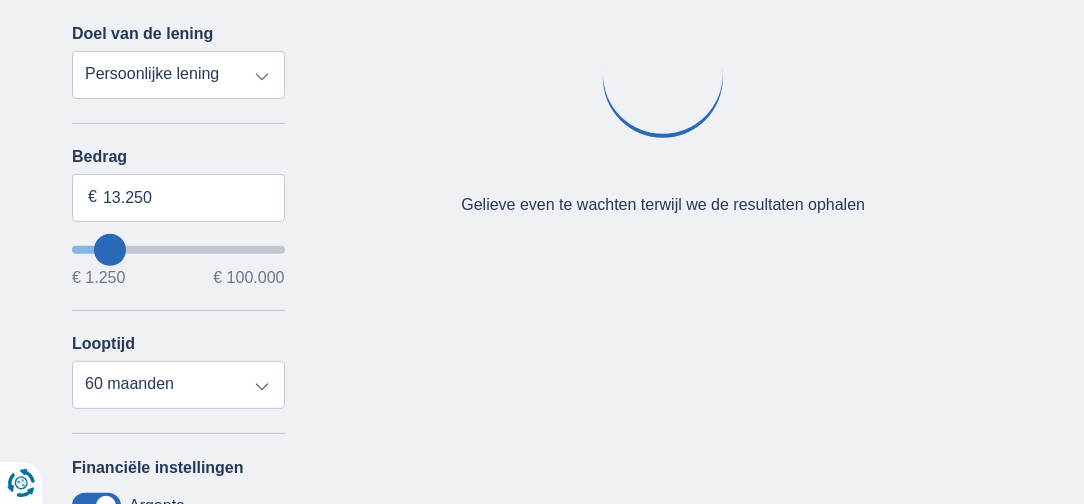 type on "48.250" 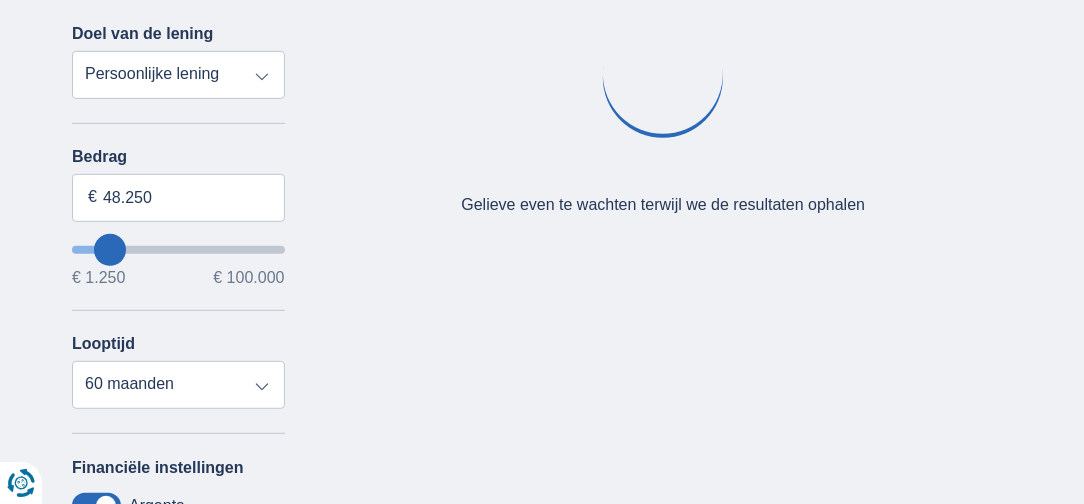 type on "48250" 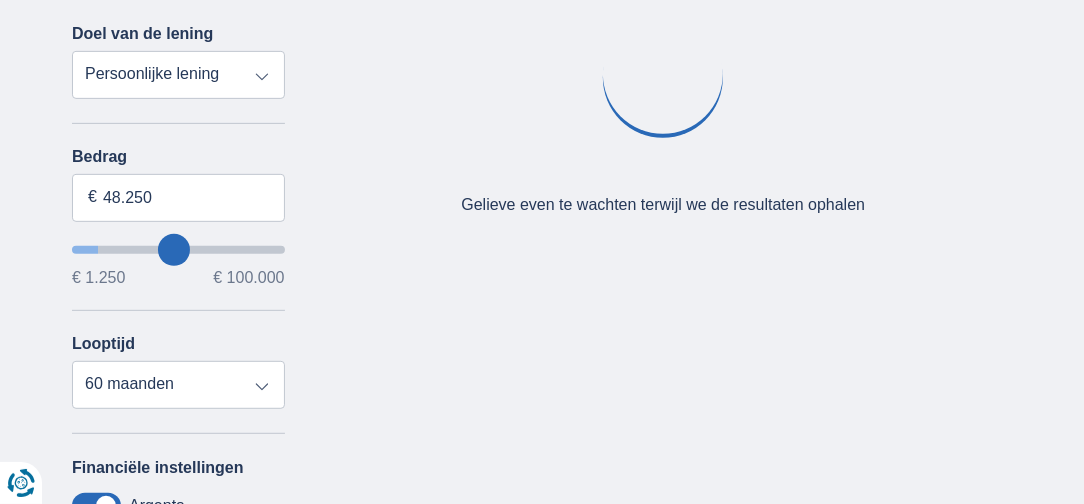 type on "49.250" 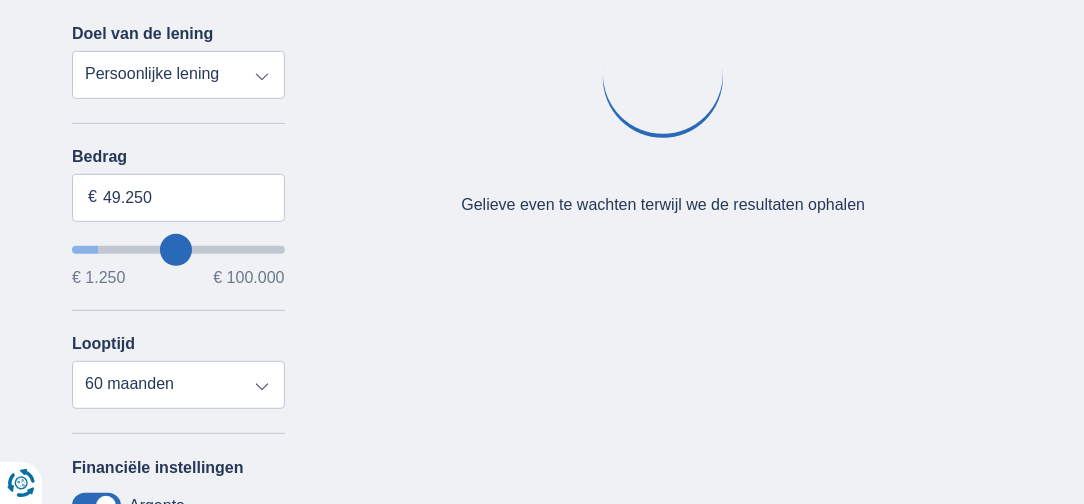 select on "120" 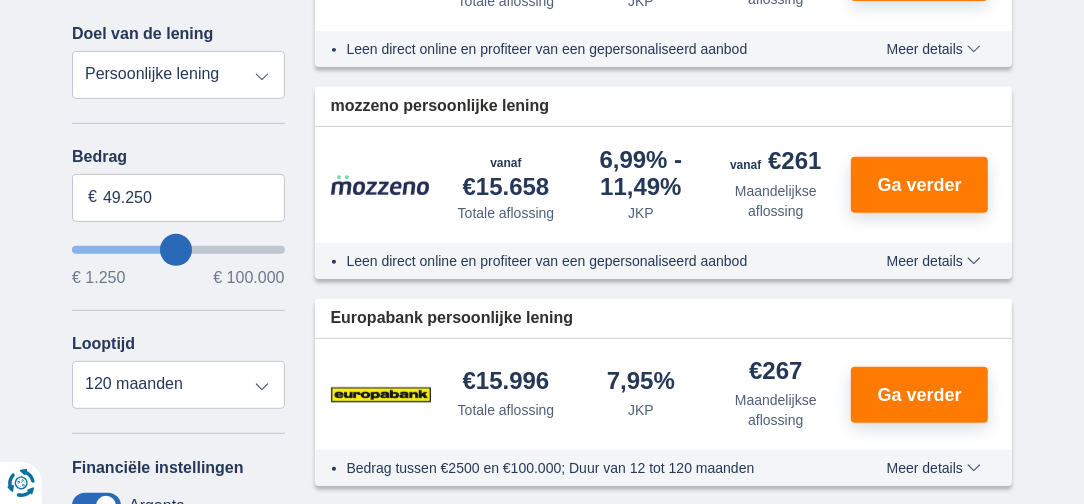 type on "49250" 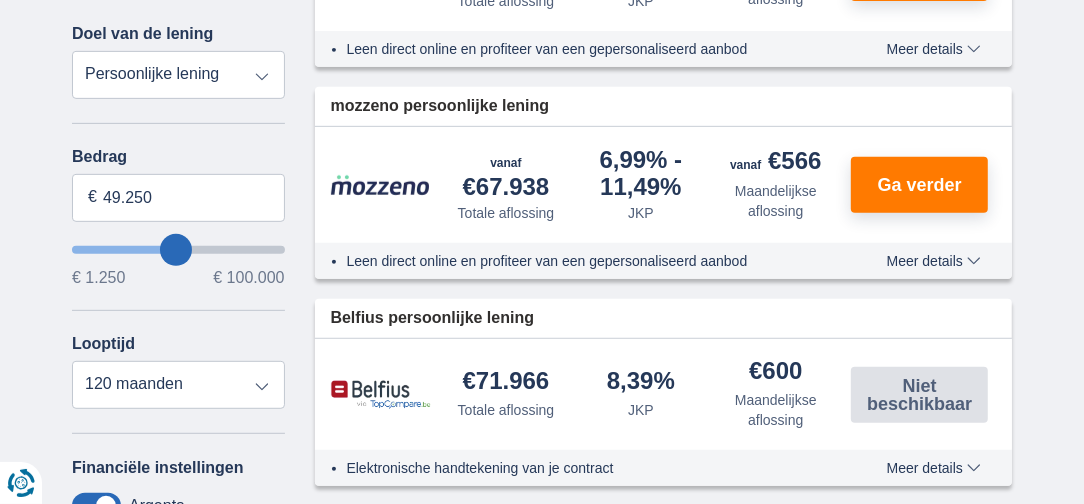 type on "50.250" 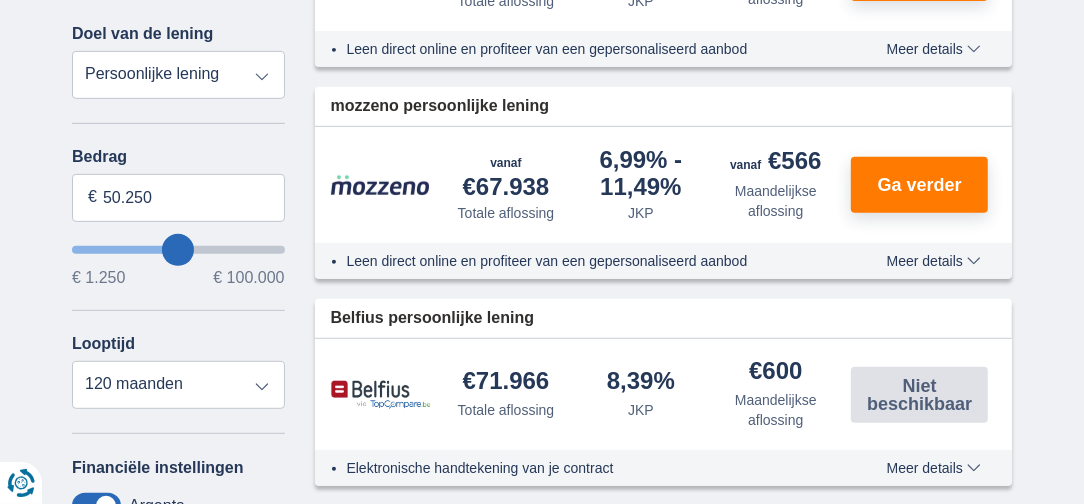 type on "51250" 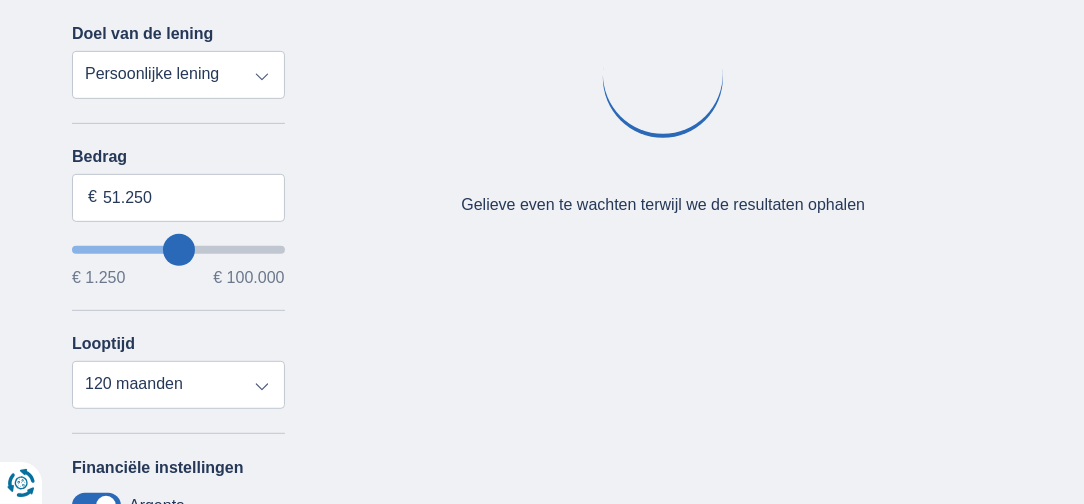 type on "63.250" 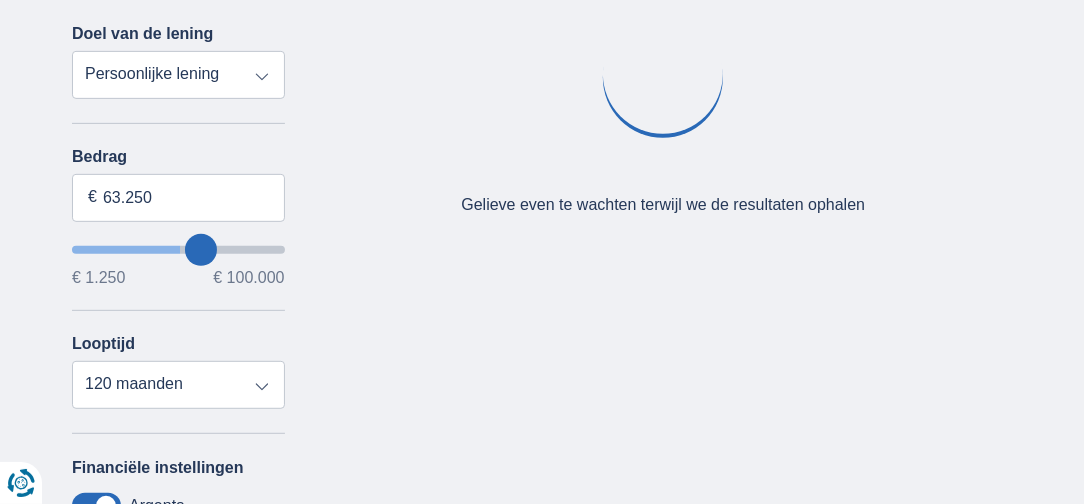 type on "64.250" 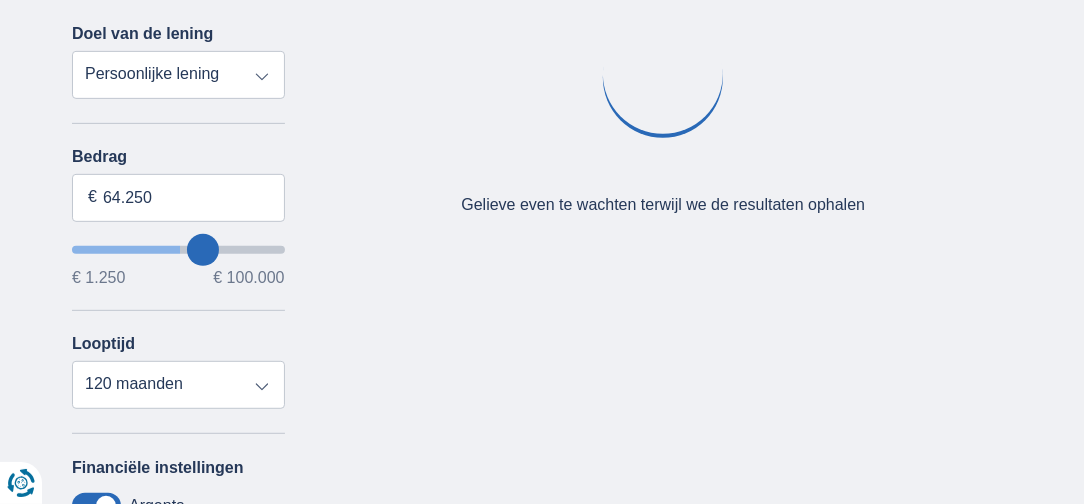 type on "66250" 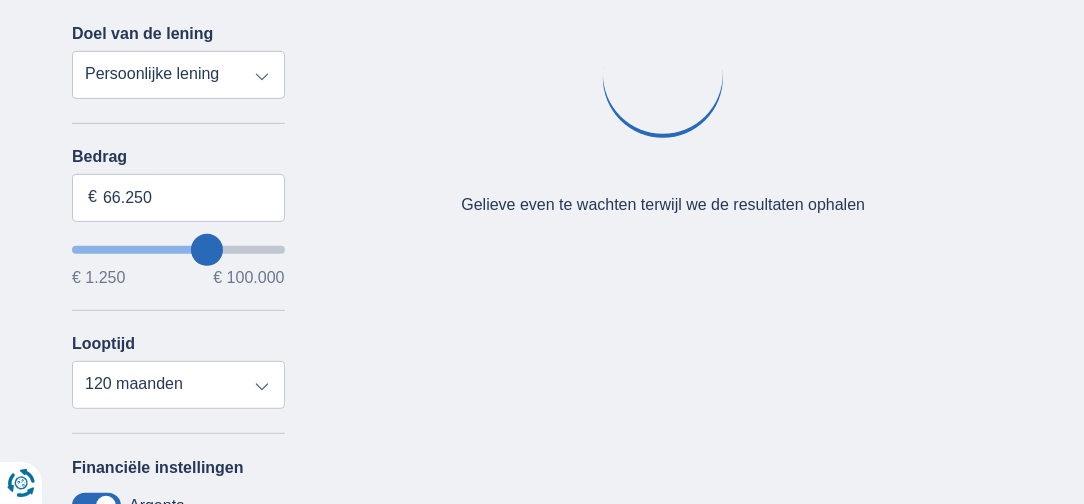 type on "73.250" 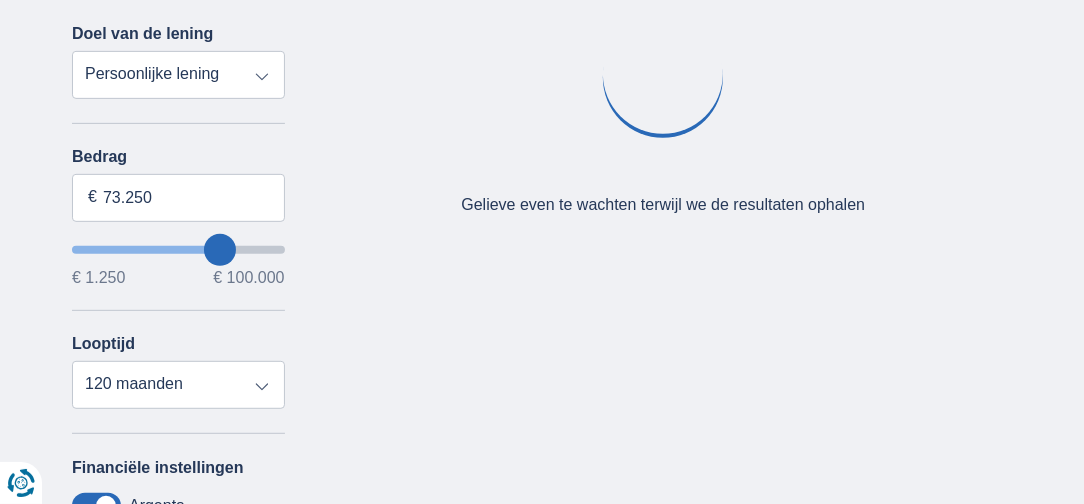 type on "74250" 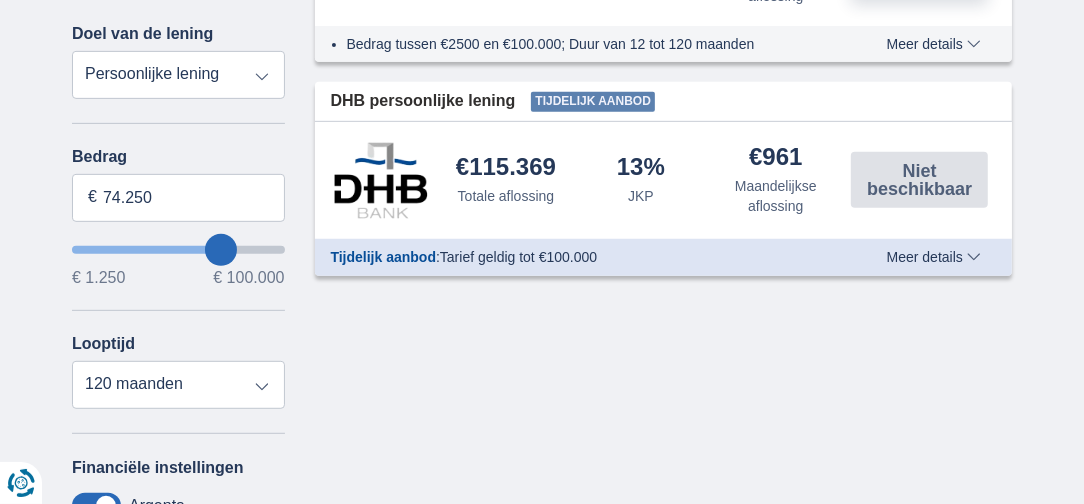 type on "81.250" 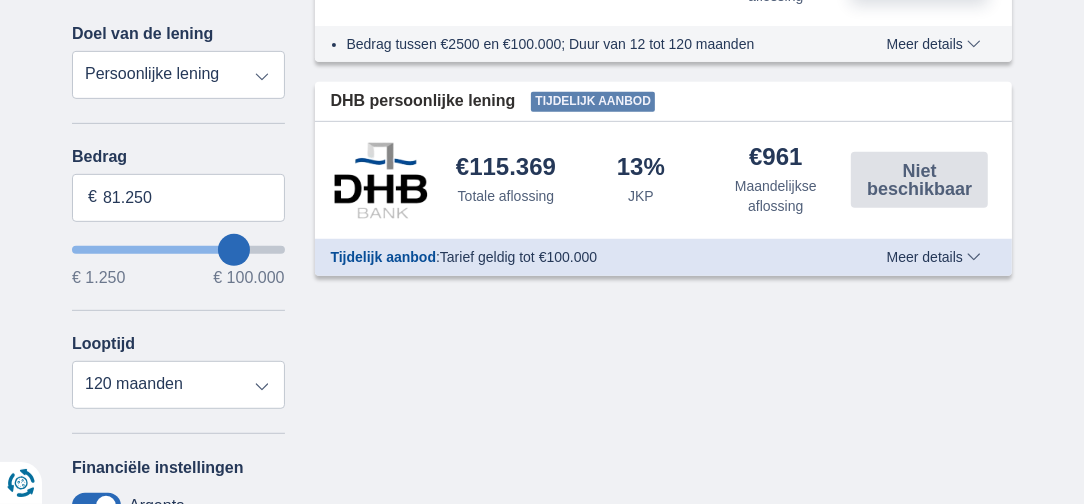 type on "82250" 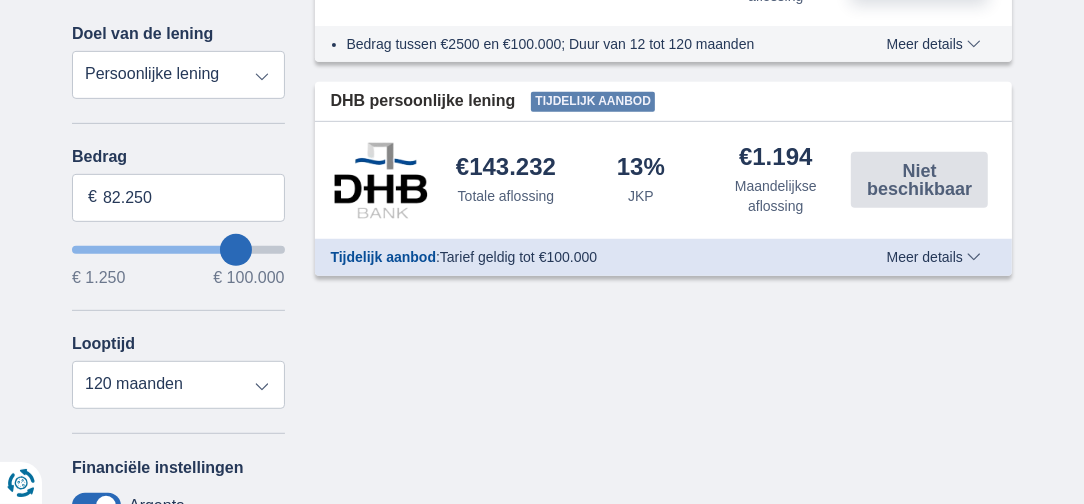 type on "89.250" 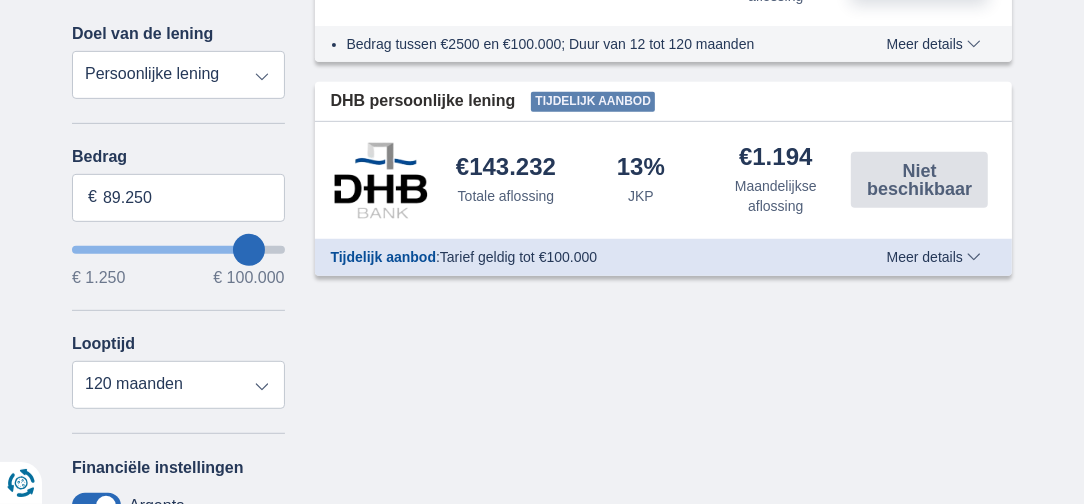 type on "90.250" 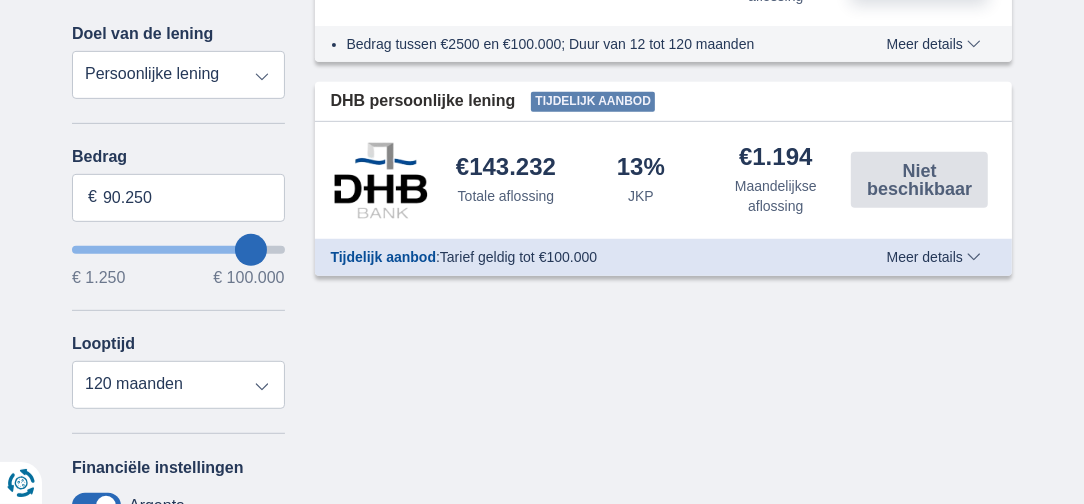 type on "90250" 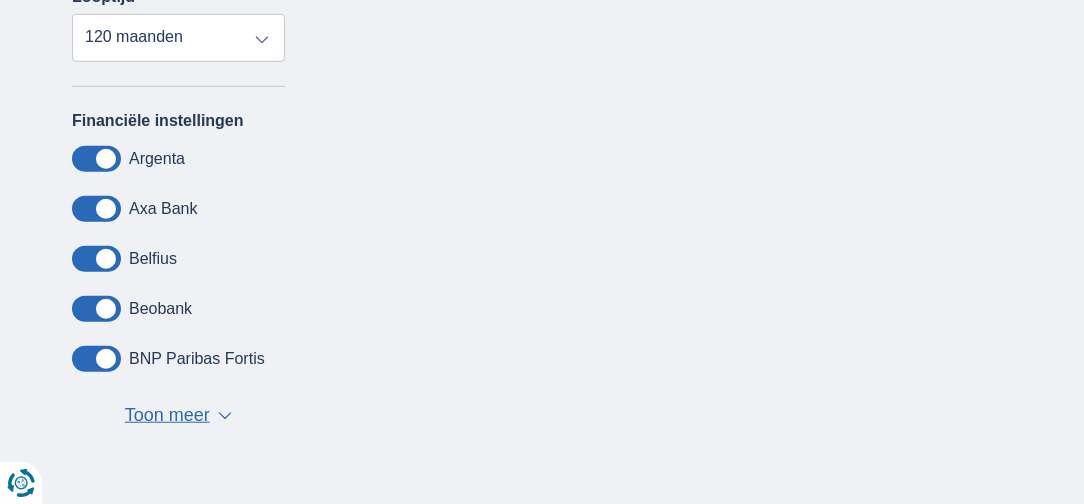 scroll, scrollTop: 800, scrollLeft: 0, axis: vertical 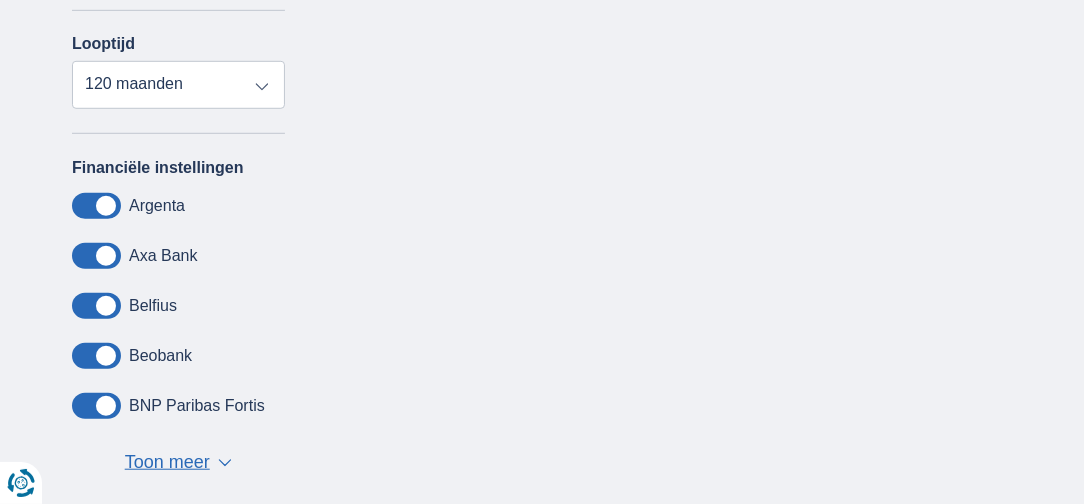 click at bounding box center (96, 206) 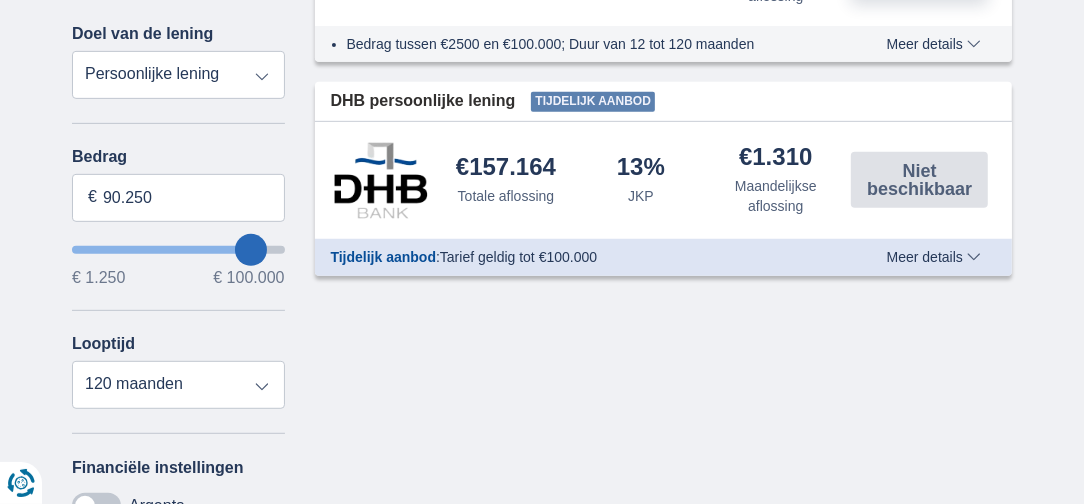 scroll, scrollTop: 600, scrollLeft: 0, axis: vertical 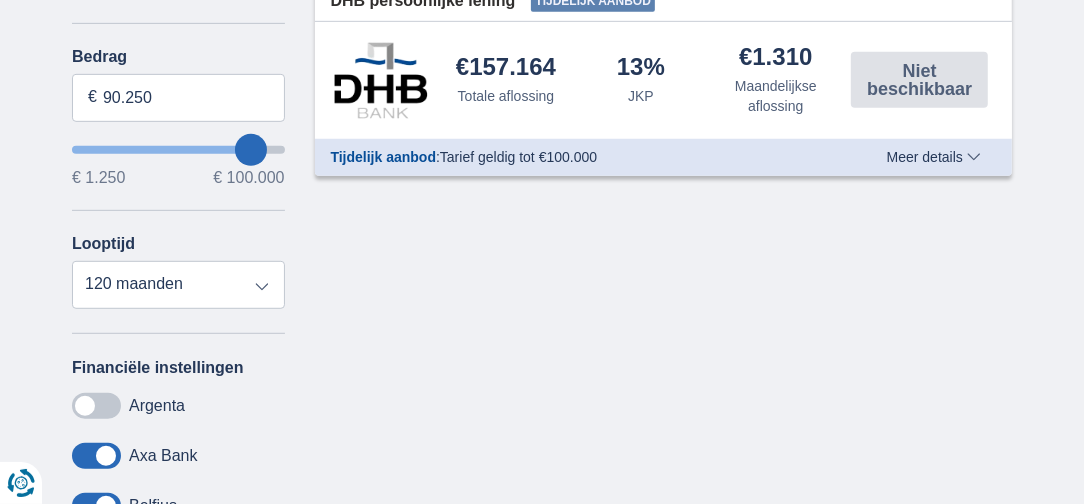 type on "99.250" 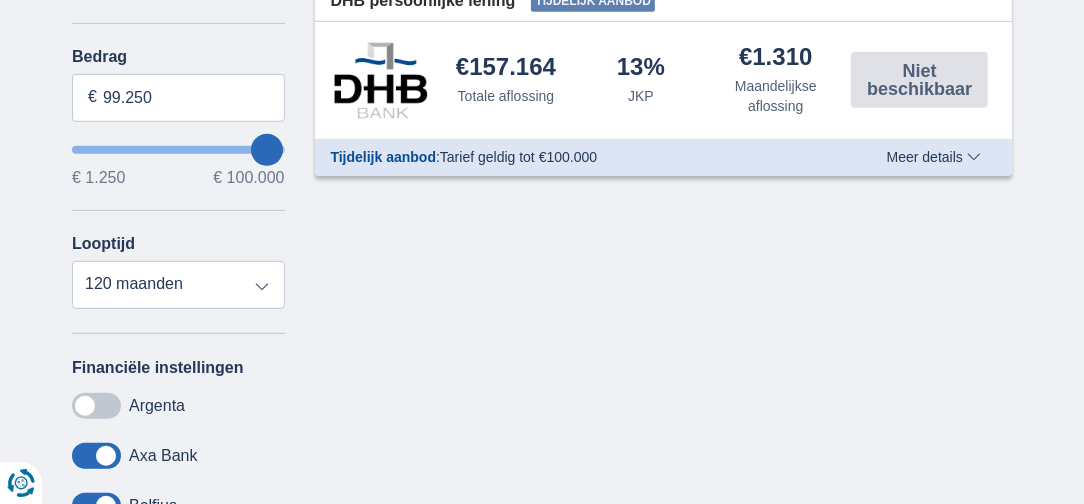 type on "99250" 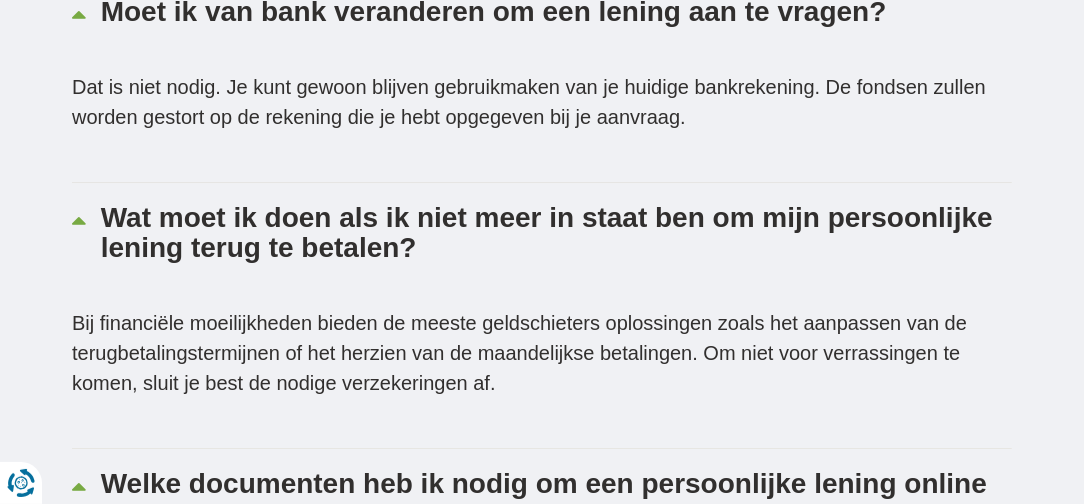 scroll, scrollTop: 4200, scrollLeft: 0, axis: vertical 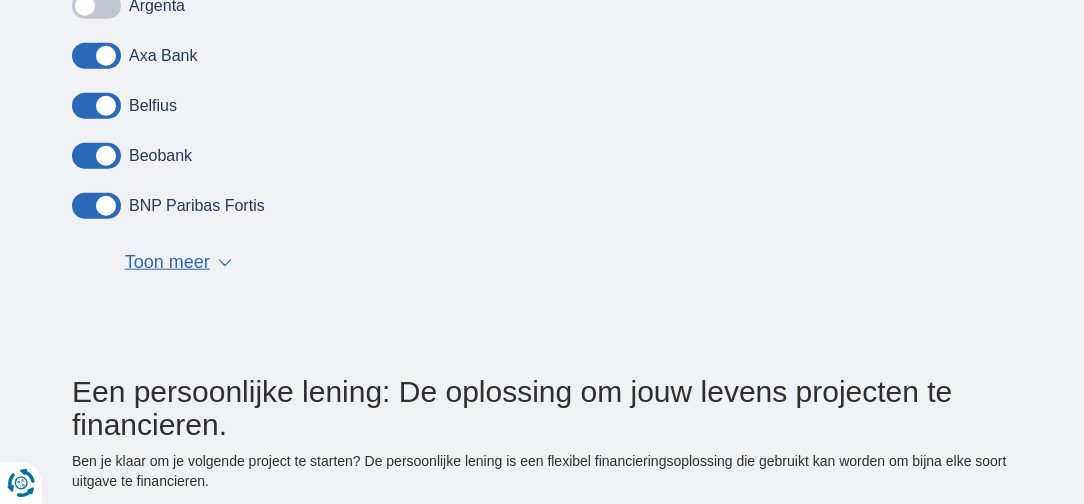 click at bounding box center (96, 106) 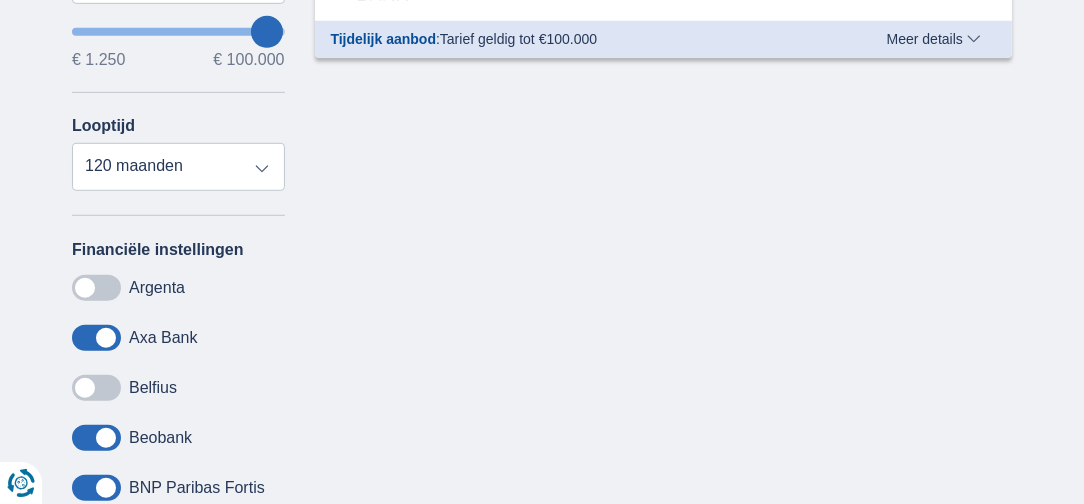 scroll, scrollTop: 600, scrollLeft: 0, axis: vertical 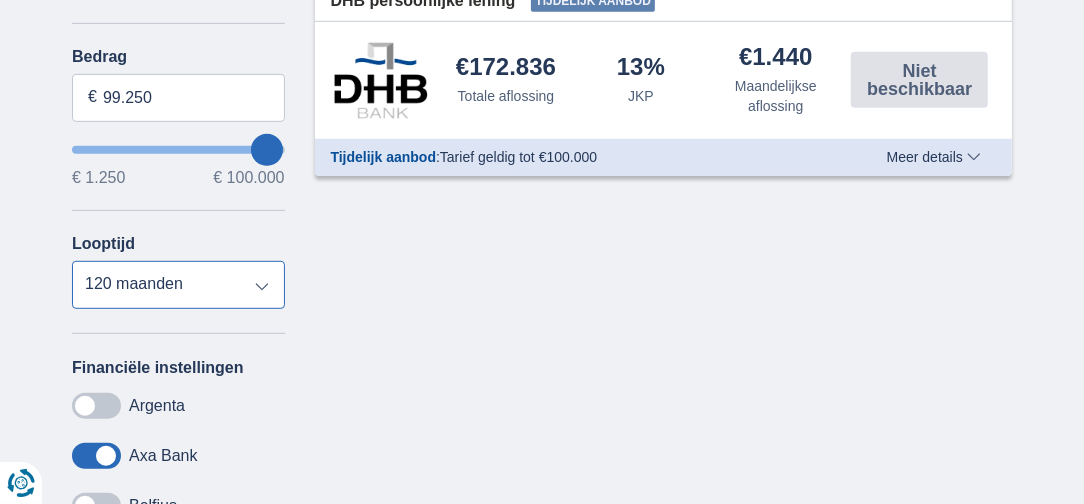 click on "12 maanden
18 maanden
24 maanden
30 maanden
36 maanden
42 maanden
48 maanden
60 maanden
72 maanden
84 maanden
96 maanden
120 maanden" at bounding box center [178, 285] 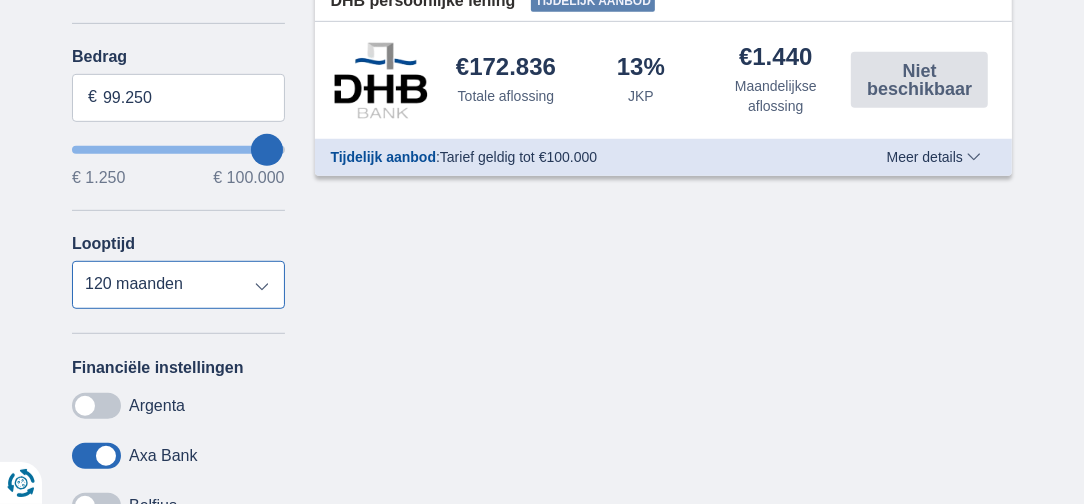 select on "24" 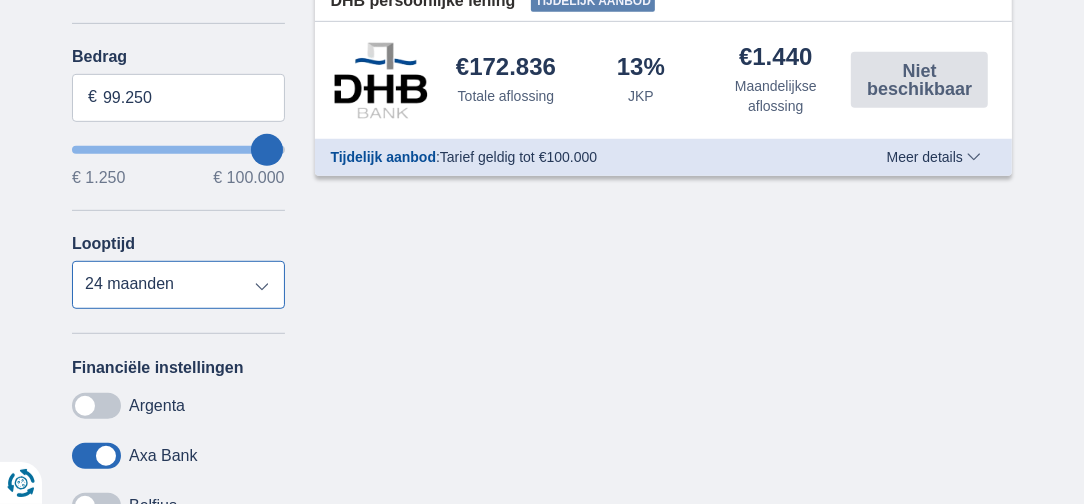 click on "12 maanden
18 maanden
24 maanden
30 maanden
36 maanden
42 maanden
48 maanden
60 maanden
72 maanden
84 maanden
96 maanden
120 maanden" at bounding box center (178, 285) 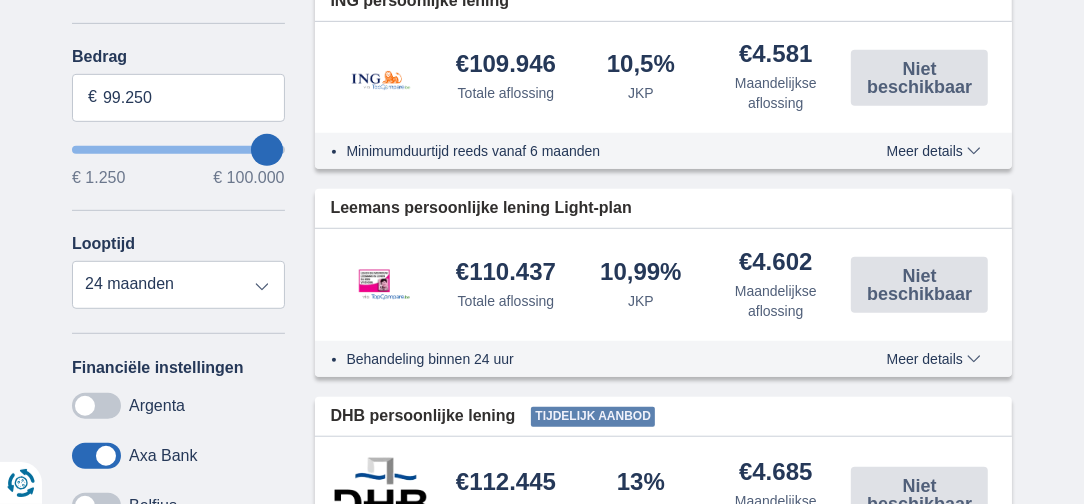 click on "Annuleren
Filters
Filteren op
Filteren op
Totale aflossing
JKP
Maandelijkse aflossing
Doel van de lening
Persoonlijke lening
Auto
Moto / fiets
Mobilhome / caravan
Renovatie
Energie
Schuldconsolidatie
Studie
Vakantie
Huwelijk
Meubelen
Elektronica
Meest Populair
Geldreserve
Type voertuig
Klassiek
Eco
Leeftijd voertuig
Nieuw
0-1 jaar
1-2 jaar
2-3 jaar
3-4 jaar
4-5 jaar
5+ jaar
Bedrag
99.250
€
€
1.250
€
100.000
Looptijd
12 maanden
18 maanden
24 maanden
30 maanden
36 maanden
42 maanden
48 maanden
60 maanden
72 maanden
84 maanden
96 maanden
120 maanden
Financiële instellingen
Argenta
Axa Bank
belfius
Beobank
BNP Paribas Fortis
Buy Way
Carrefour Finance" at bounding box center [178, 231] 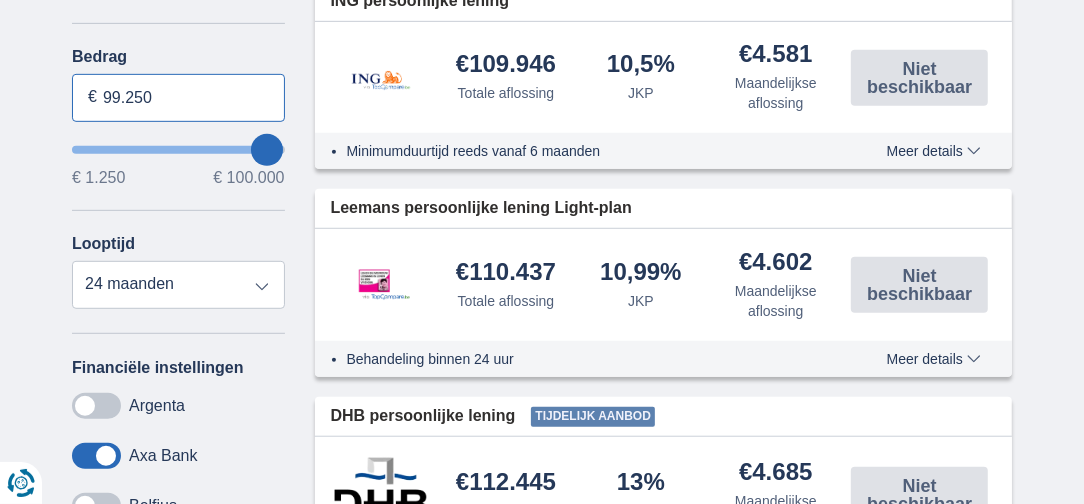 click on "99.250" at bounding box center [178, 98] 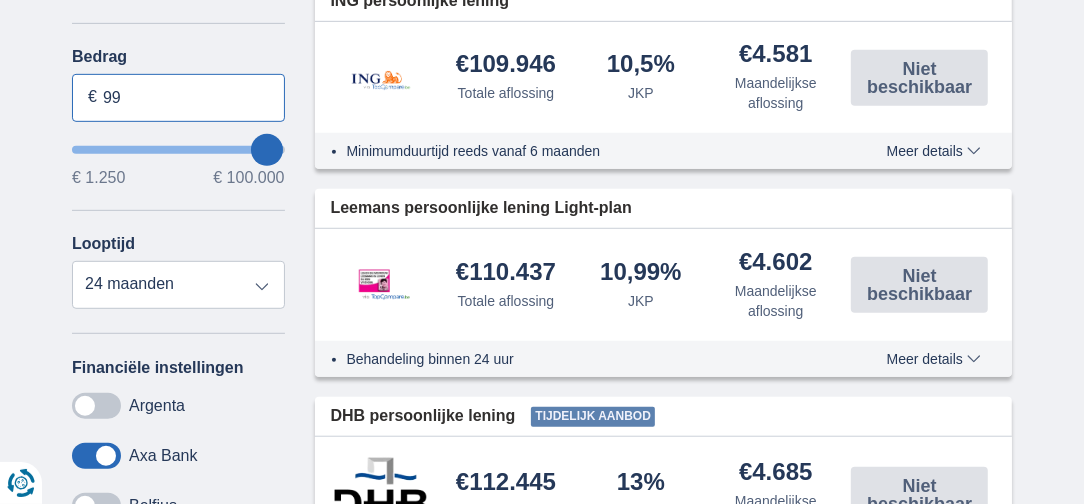 type on "9" 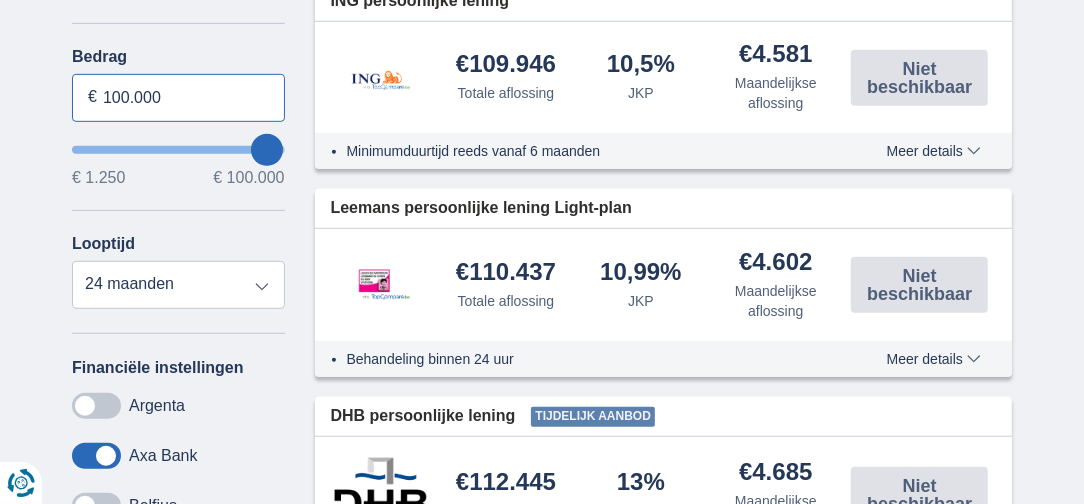 click on "100.000" at bounding box center [178, 98] 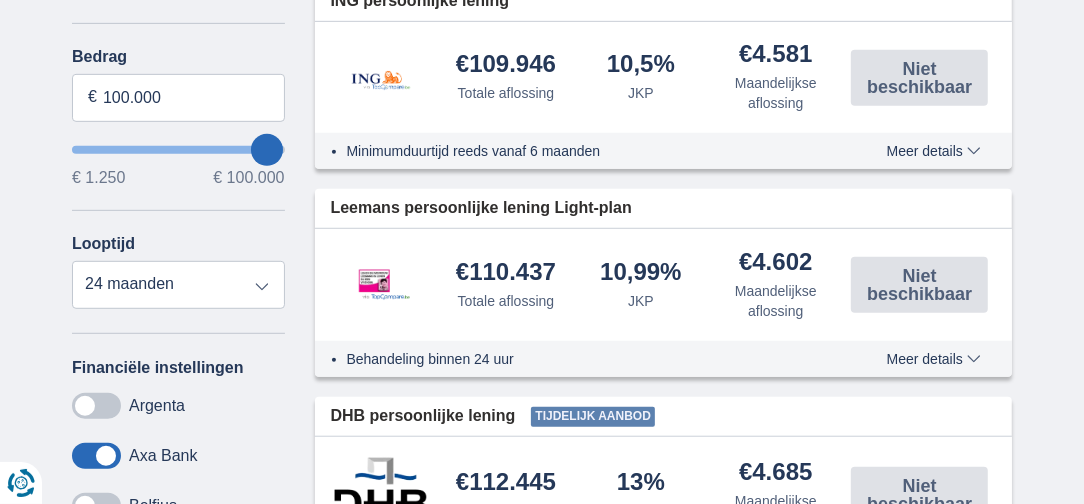 type on "99250" 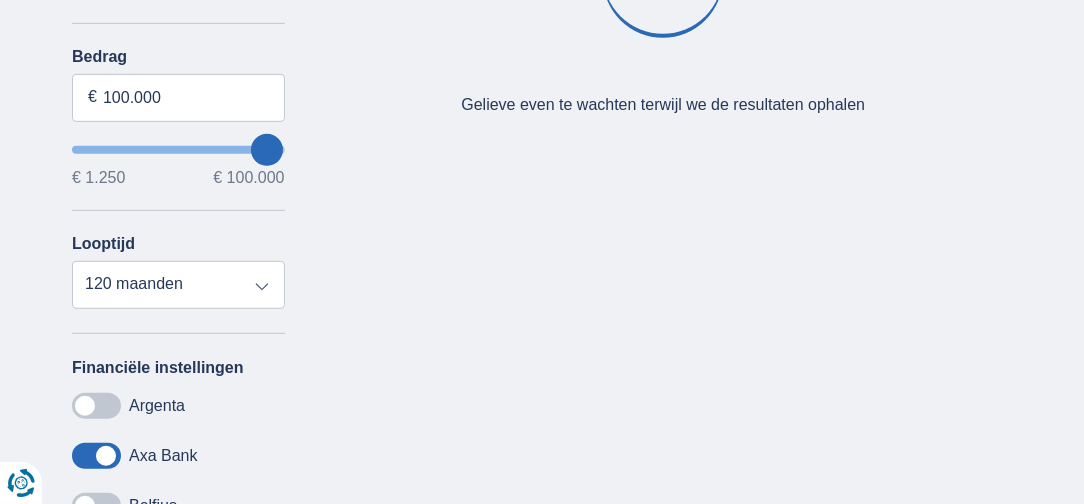 type on "95.250" 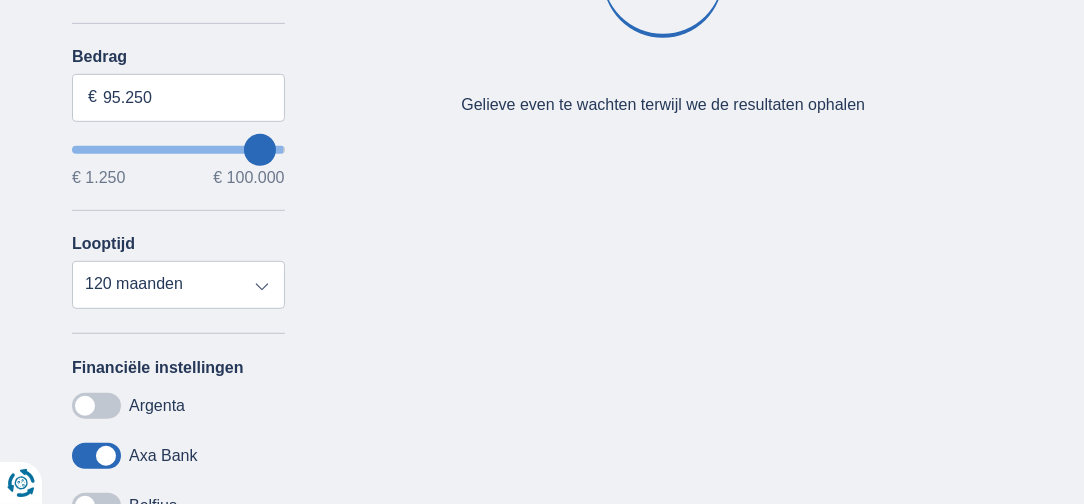 type on "95250" 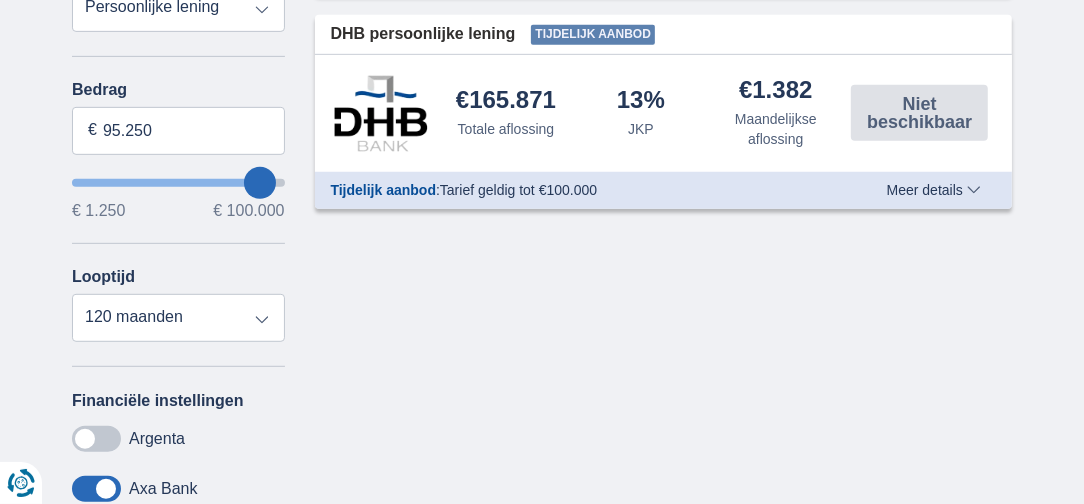 scroll, scrollTop: 600, scrollLeft: 0, axis: vertical 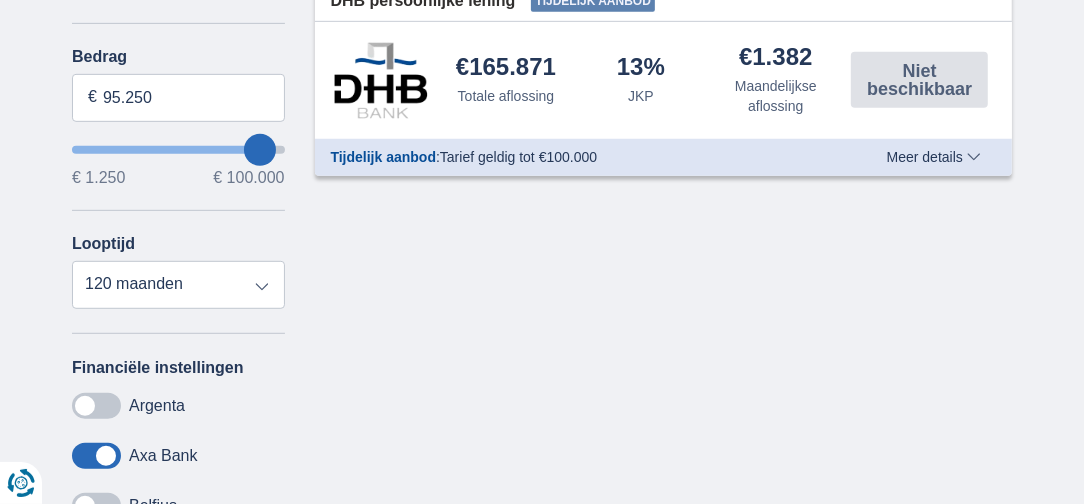 click on "€
100.000" at bounding box center (248, 178) 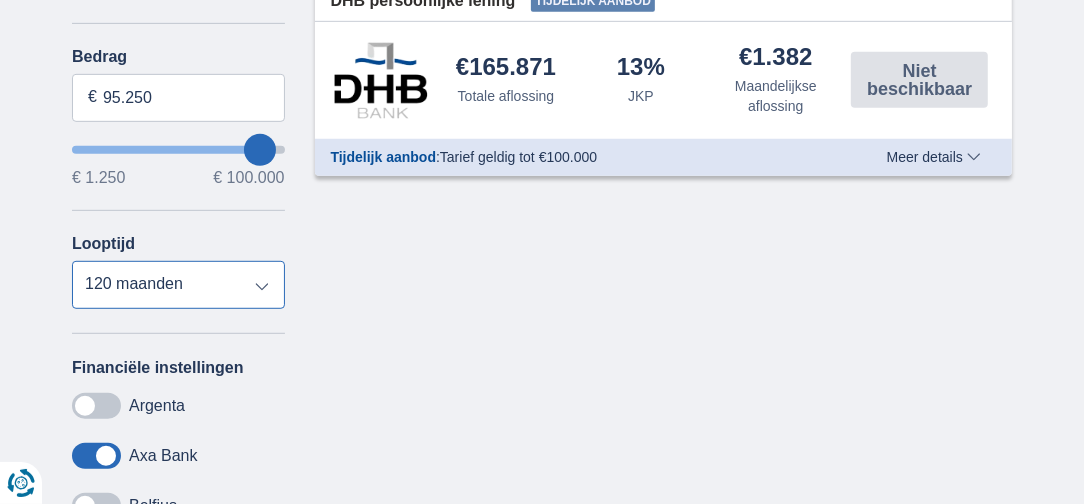 click on "12 maanden
18 maanden
24 maanden
30 maanden
36 maanden
42 maanden
48 maanden
60 maanden
72 maanden
84 maanden
96 maanden
120 maanden" at bounding box center (178, 285) 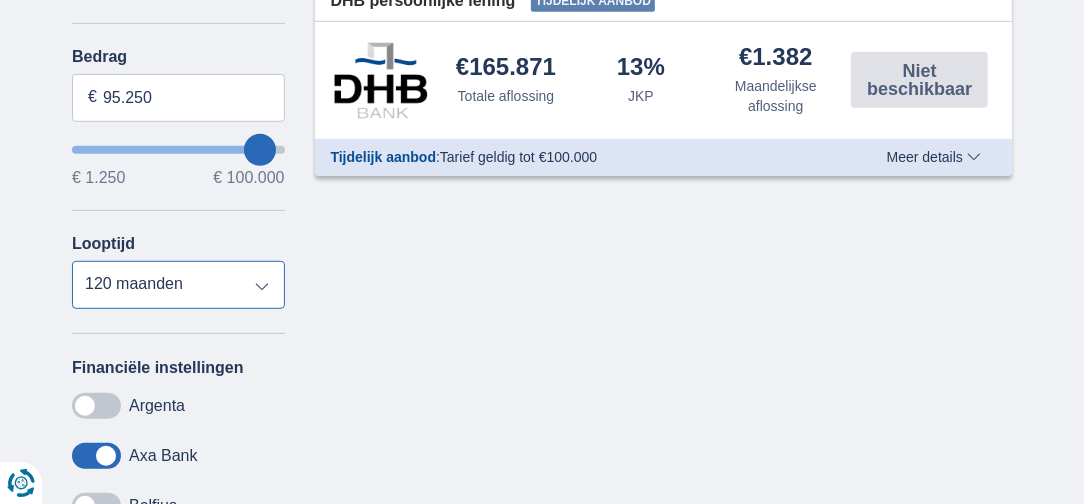 select on "24" 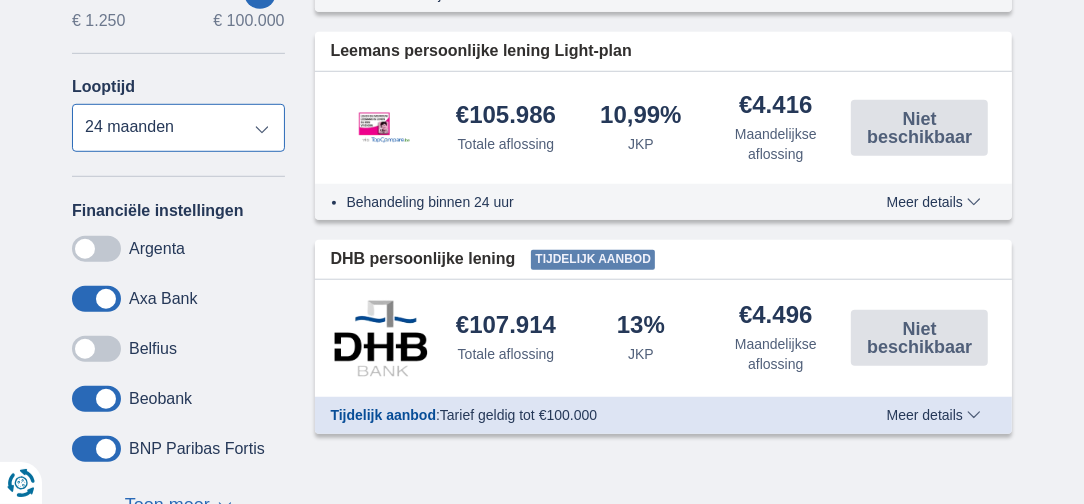 scroll, scrollTop: 900, scrollLeft: 0, axis: vertical 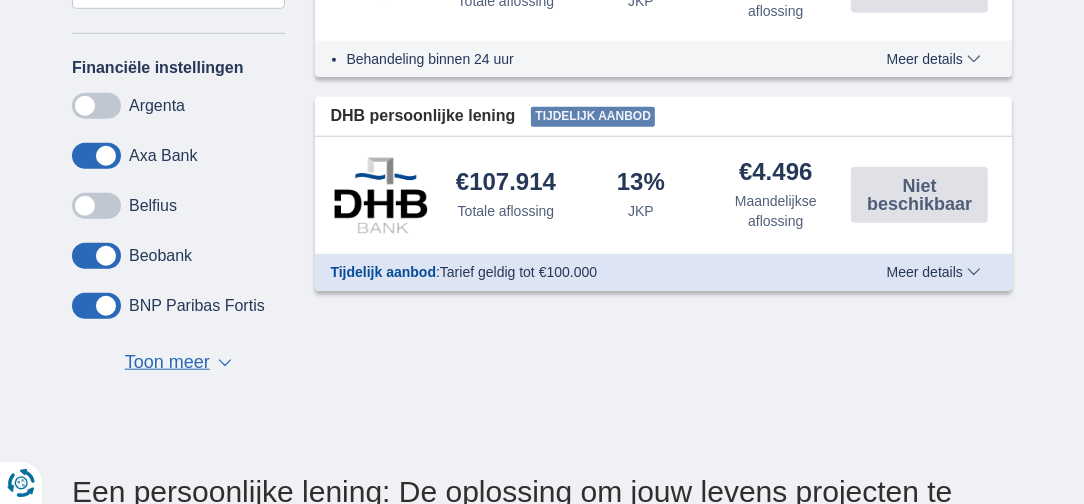 click at bounding box center [96, 306] 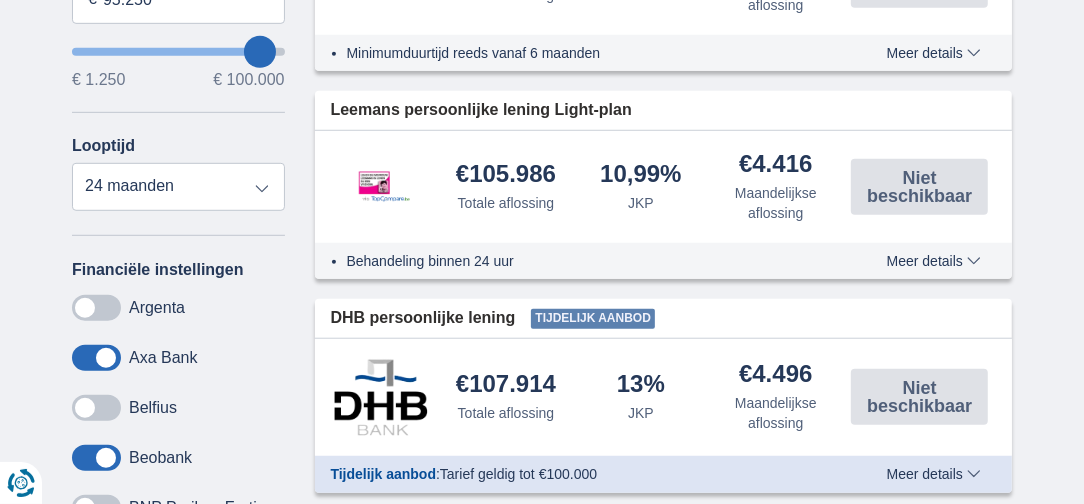 scroll, scrollTop: 400, scrollLeft: 0, axis: vertical 